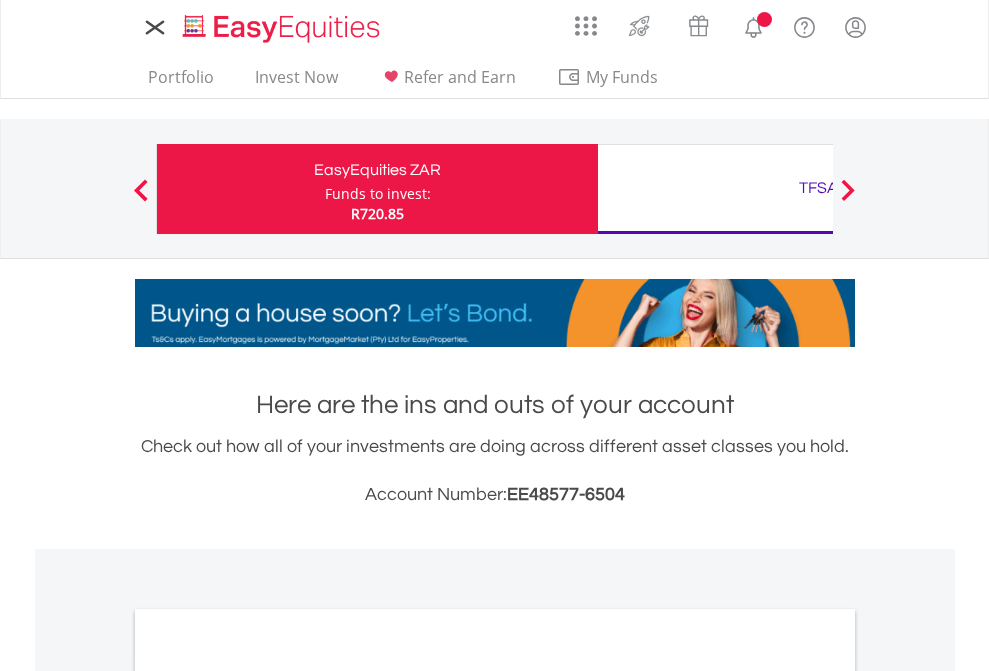 scroll, scrollTop: 0, scrollLeft: 0, axis: both 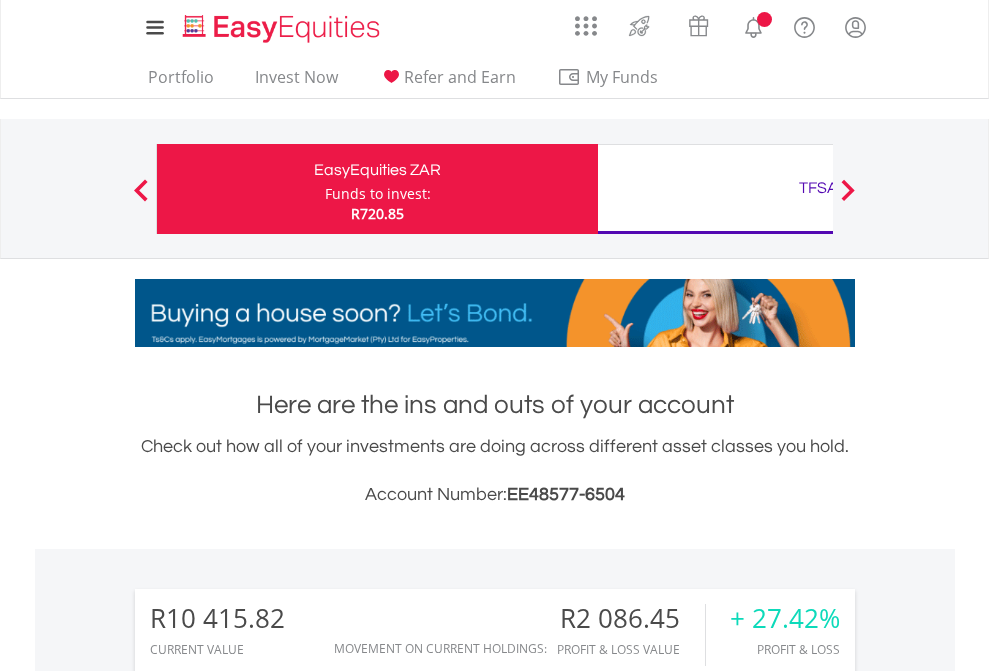 click on "Funds to invest:" at bounding box center [378, 194] 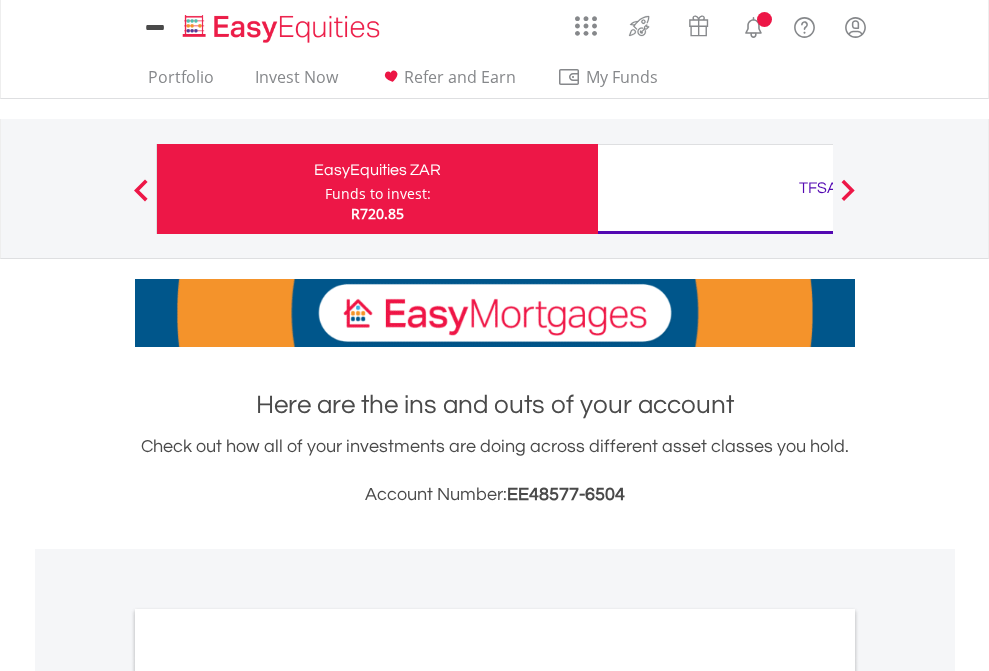 scroll, scrollTop: 0, scrollLeft: 0, axis: both 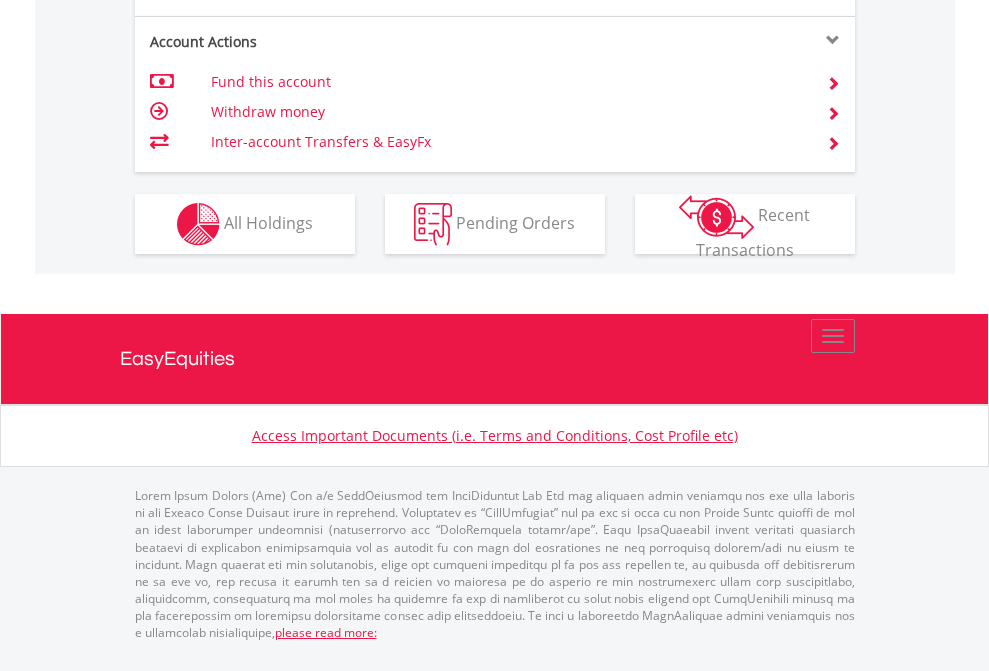 click on "Investment types" at bounding box center (706, -337) 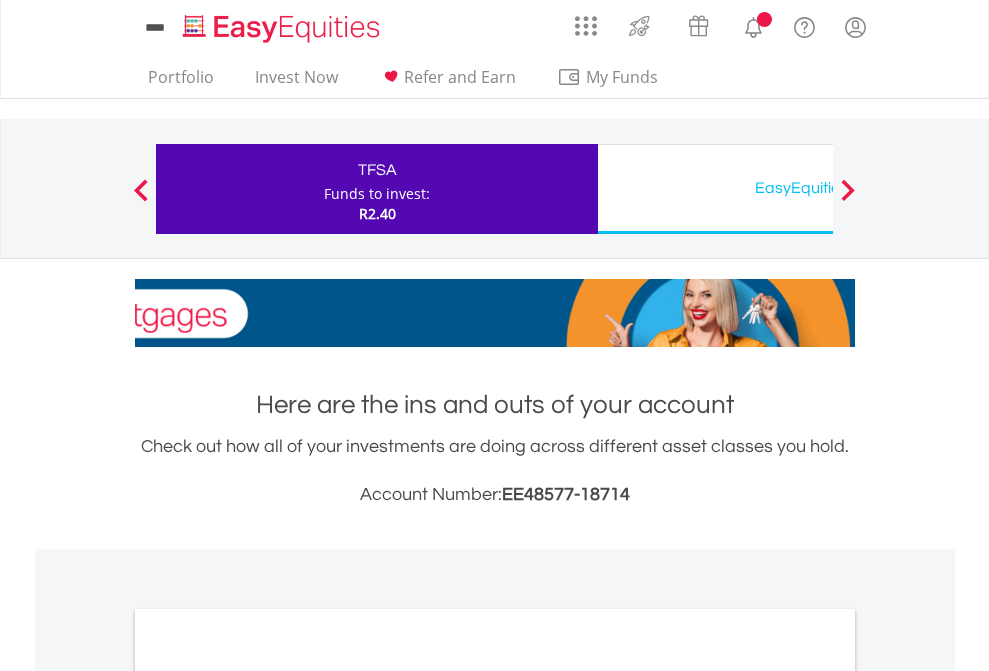 scroll, scrollTop: 0, scrollLeft: 0, axis: both 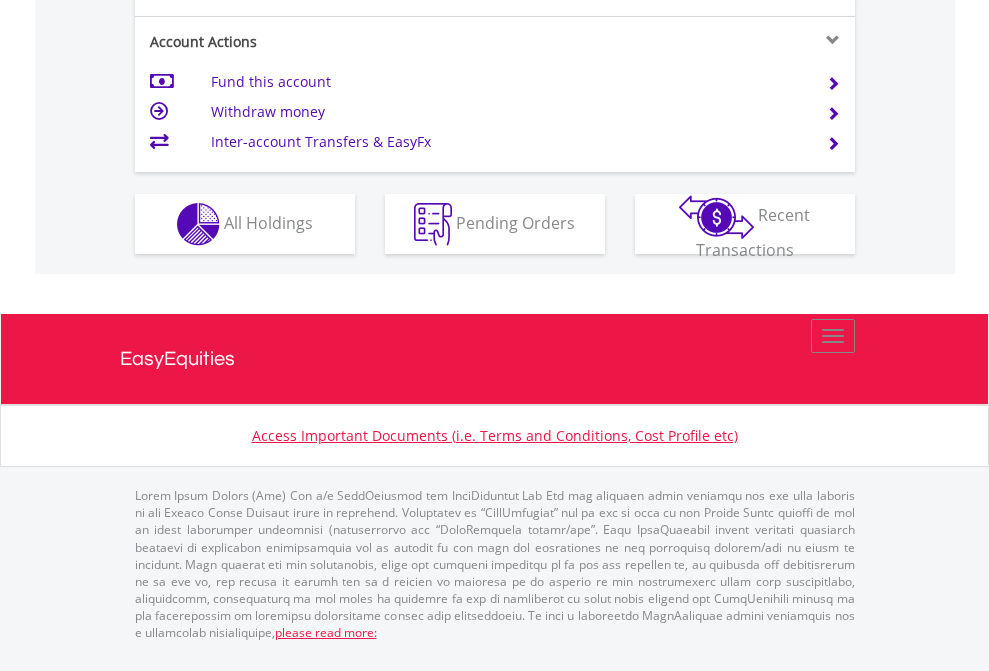 click on "Investment types" at bounding box center (706, -337) 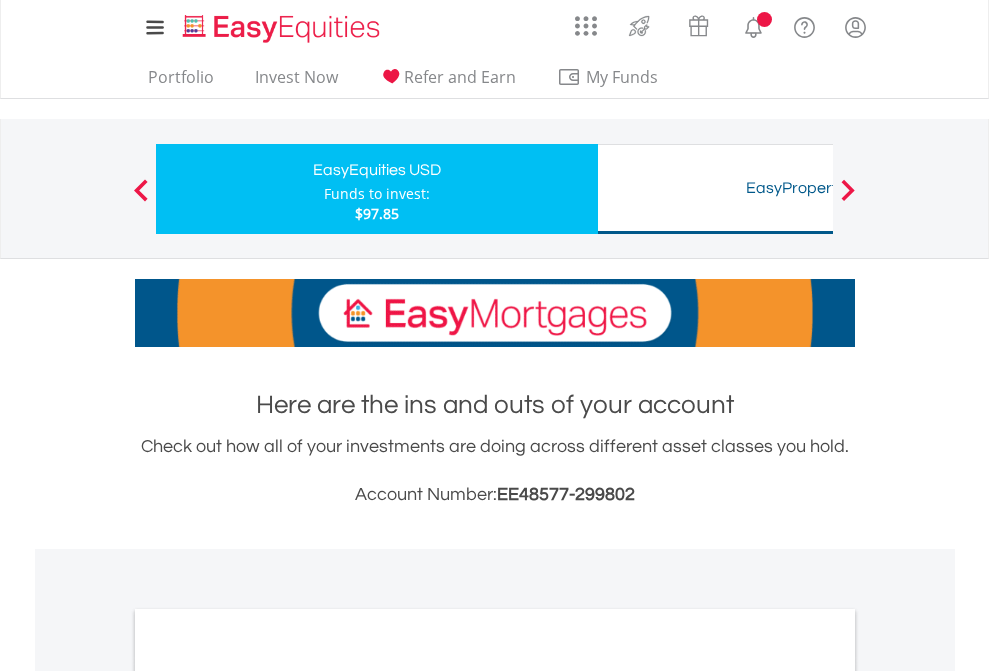 scroll, scrollTop: 0, scrollLeft: 0, axis: both 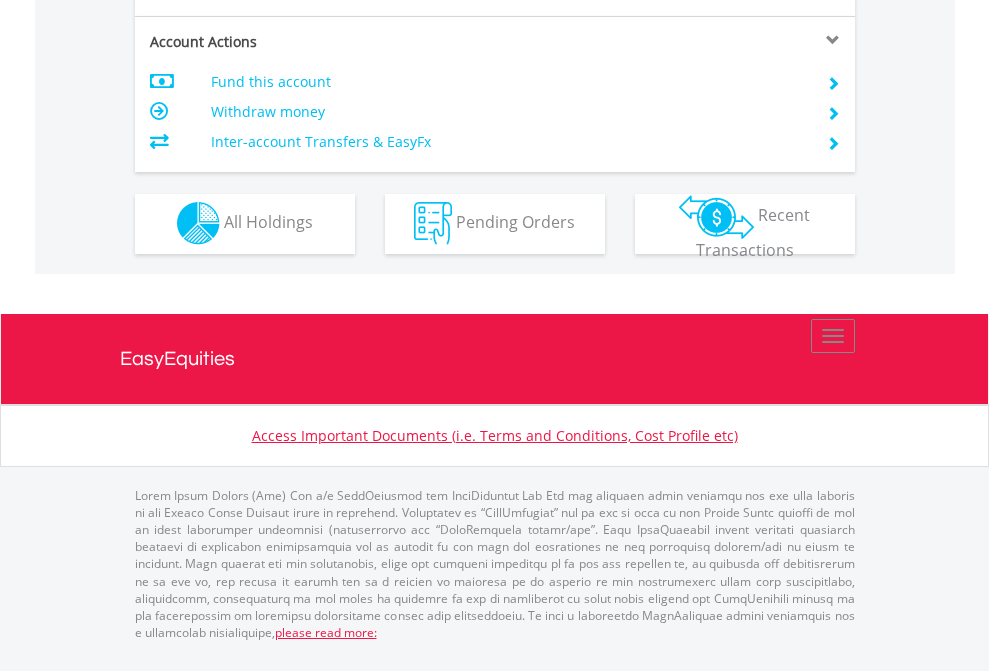 click on "Investment types" at bounding box center [706, -353] 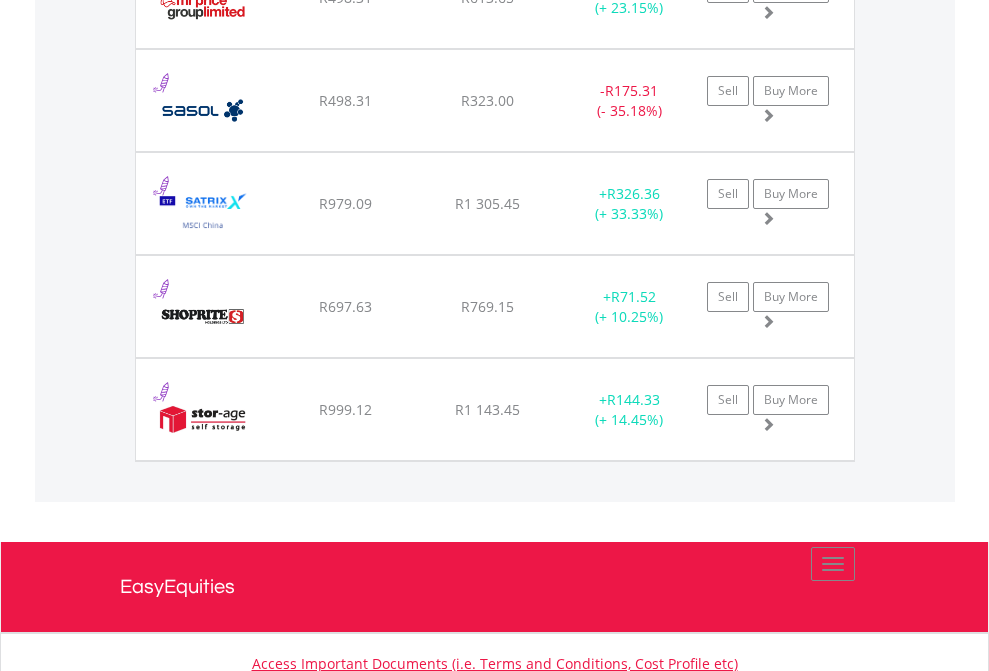 scroll, scrollTop: 2345, scrollLeft: 0, axis: vertical 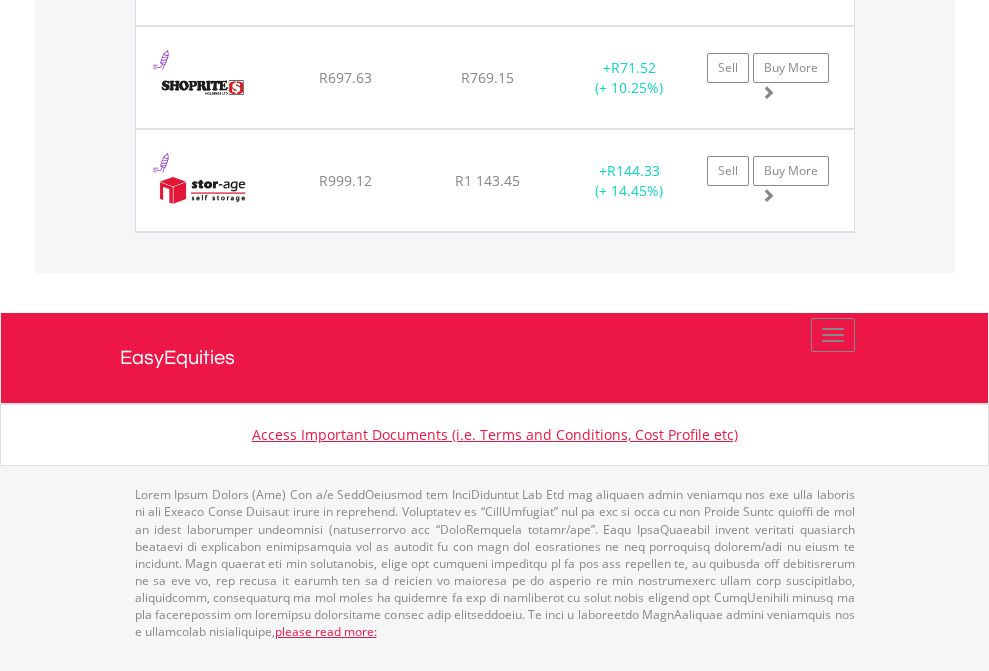 click on "TFSA" at bounding box center [818, -1974] 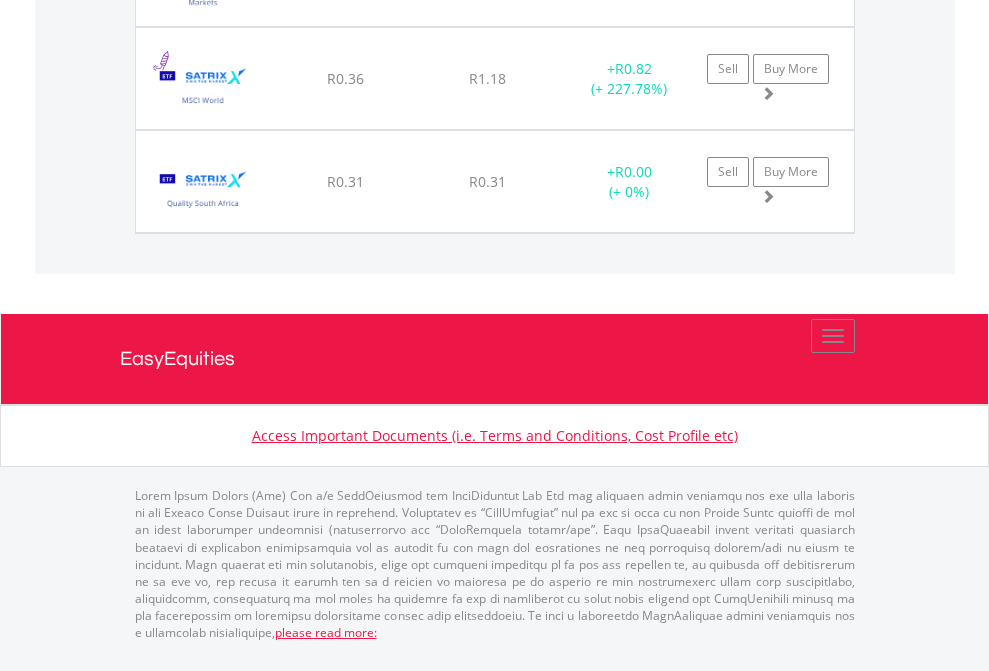 scroll, scrollTop: 144, scrollLeft: 0, axis: vertical 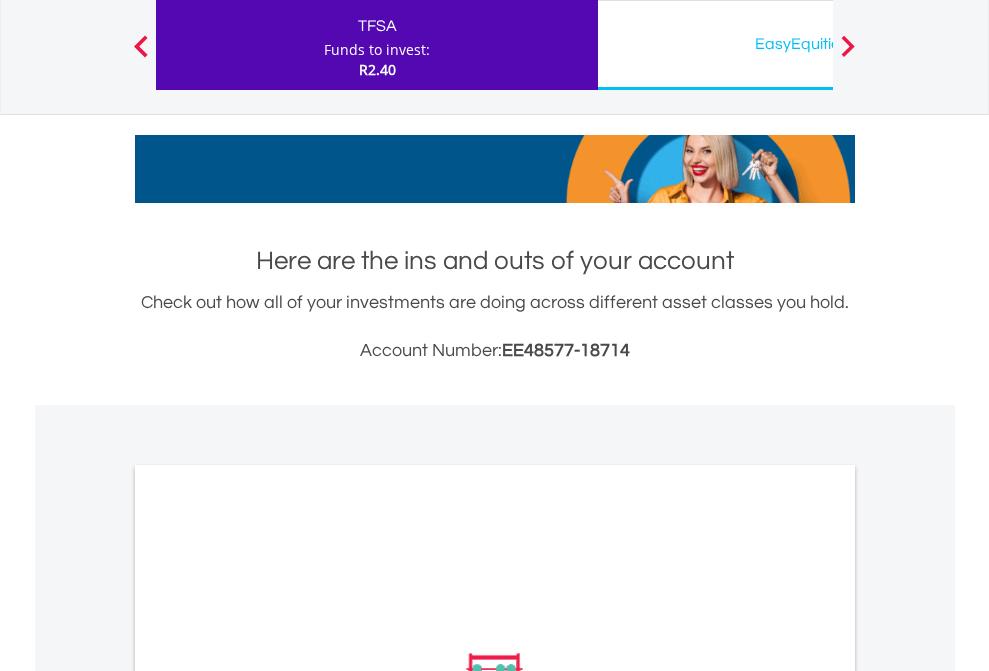 click on "EasyEquities USD" at bounding box center (818, 44) 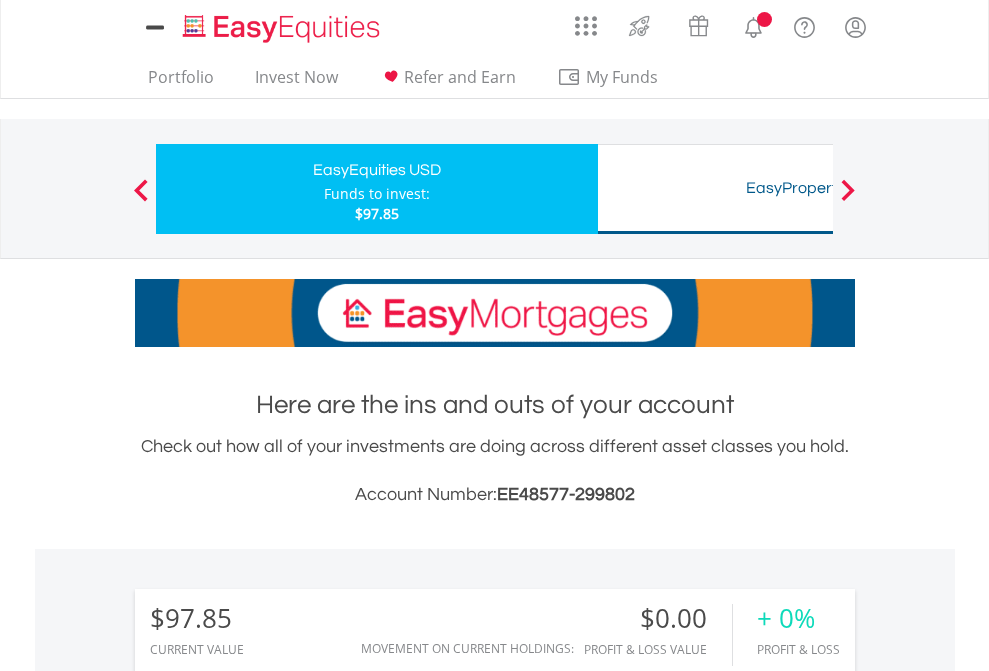 scroll, scrollTop: 1486, scrollLeft: 0, axis: vertical 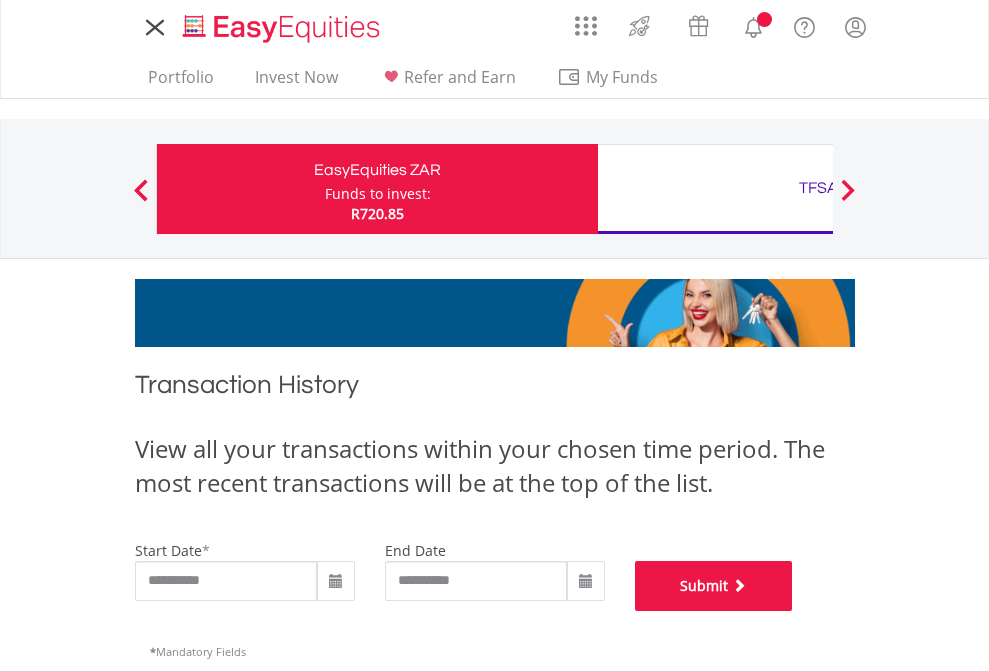 click on "Submit" at bounding box center (714, 586) 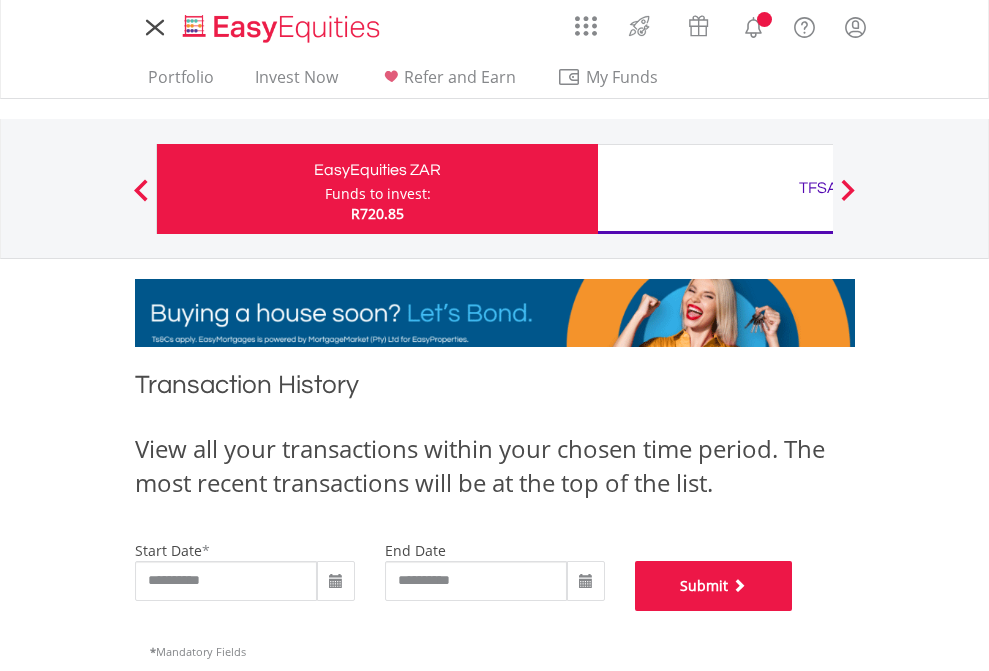 scroll, scrollTop: 811, scrollLeft: 0, axis: vertical 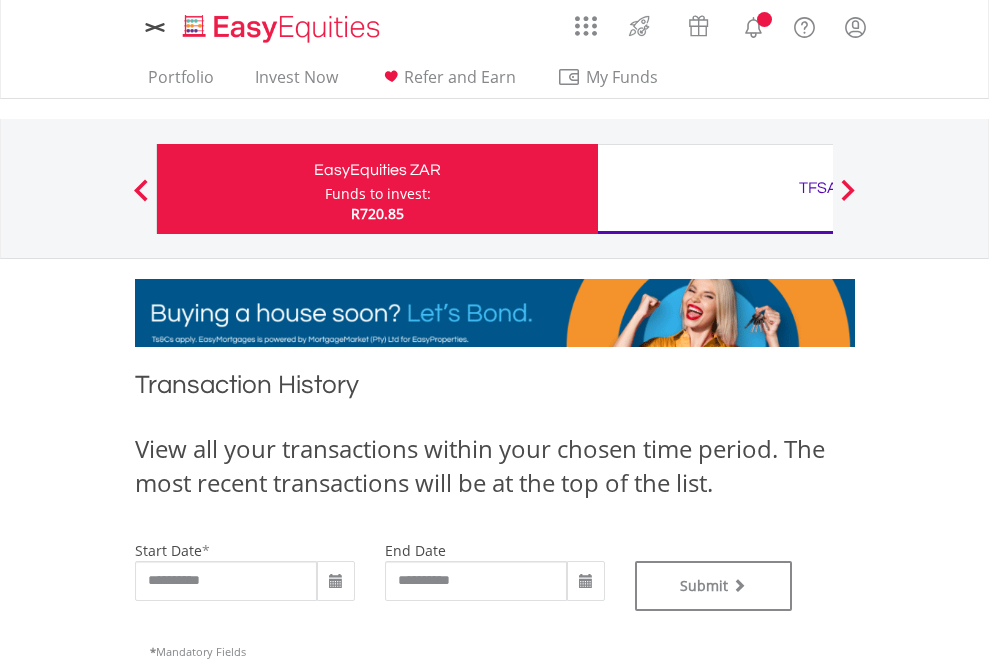 click on "TFSA" at bounding box center [818, 188] 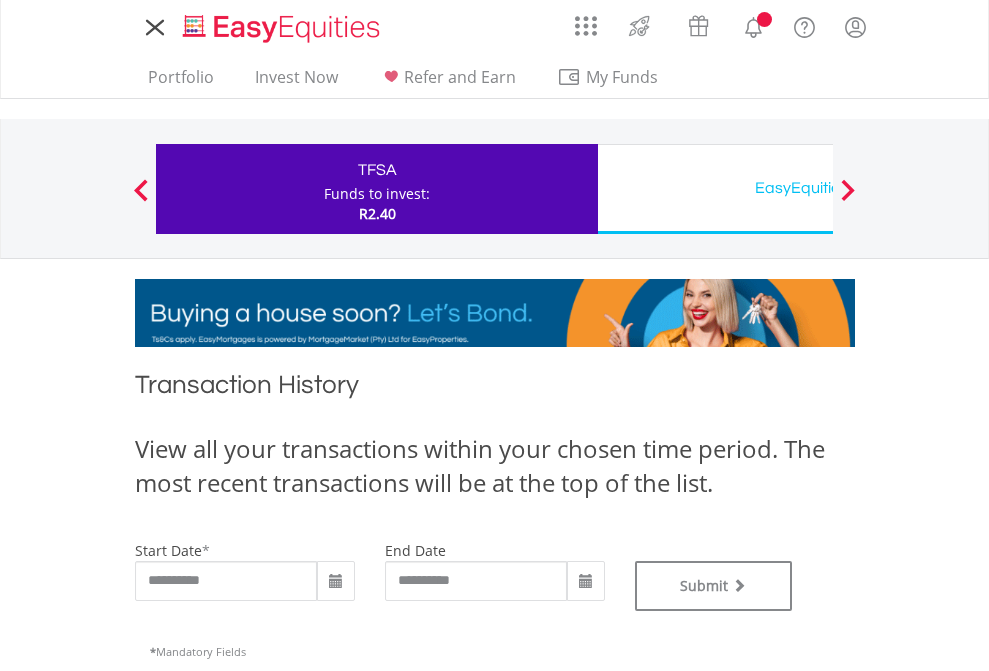 scroll, scrollTop: 0, scrollLeft: 0, axis: both 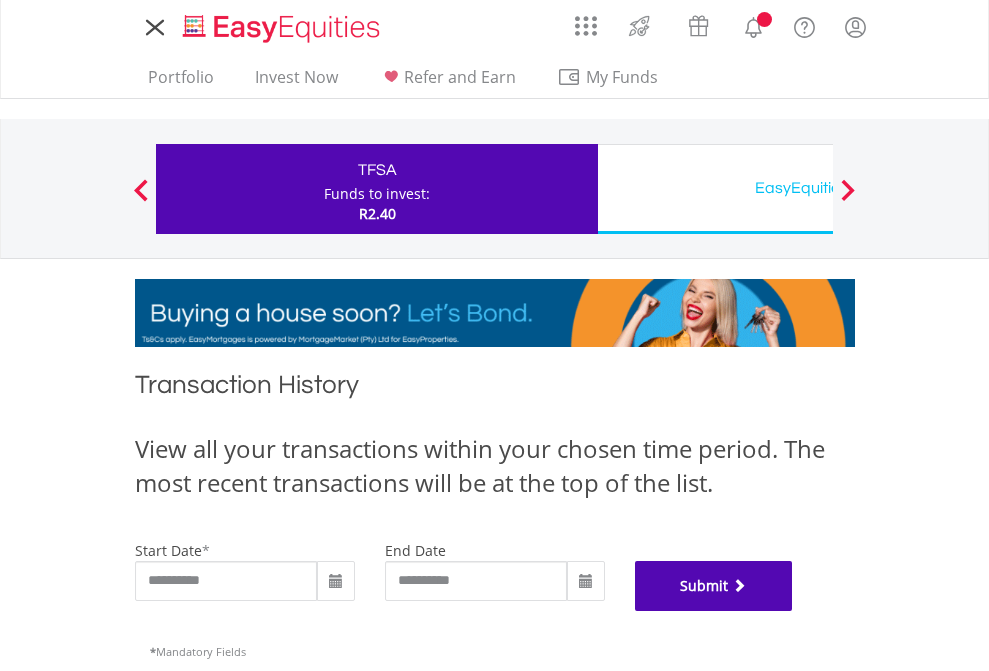 click on "Submit" at bounding box center (714, 586) 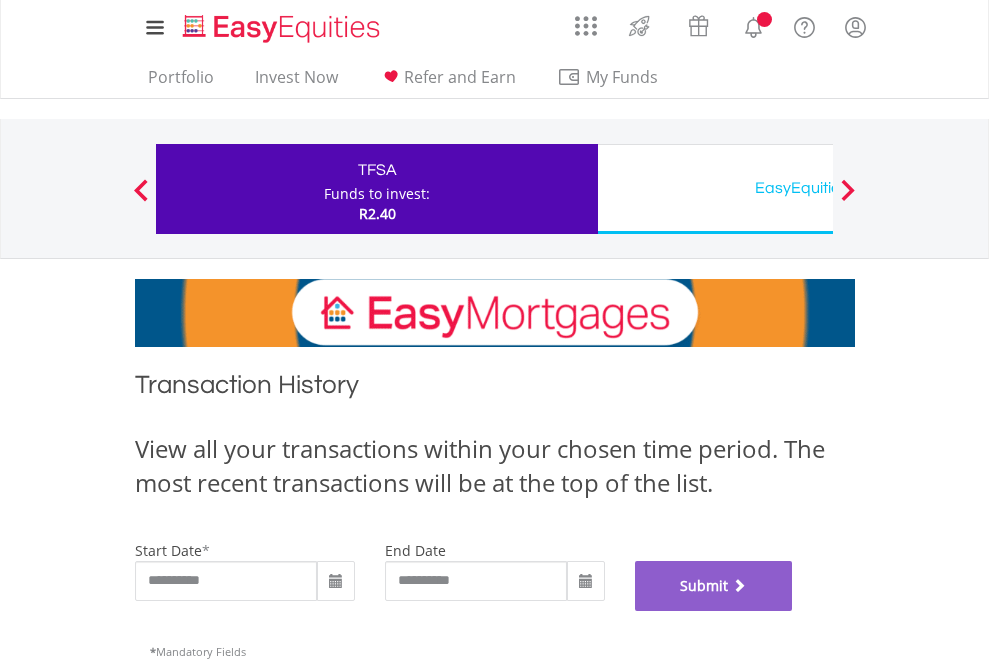scroll, scrollTop: 811, scrollLeft: 0, axis: vertical 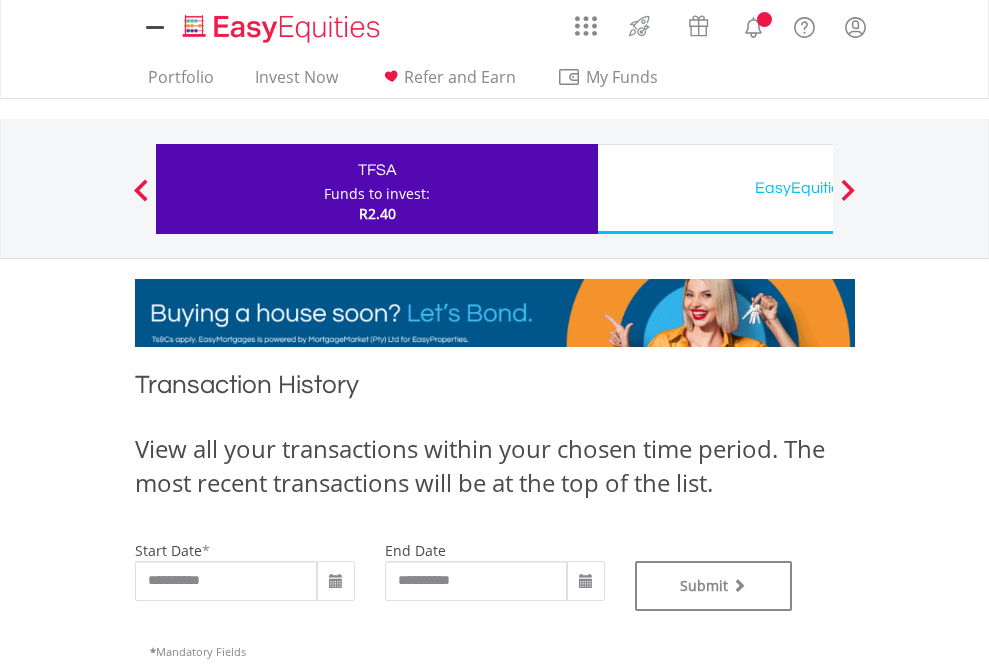 click on "EasyEquities USD" at bounding box center (818, 188) 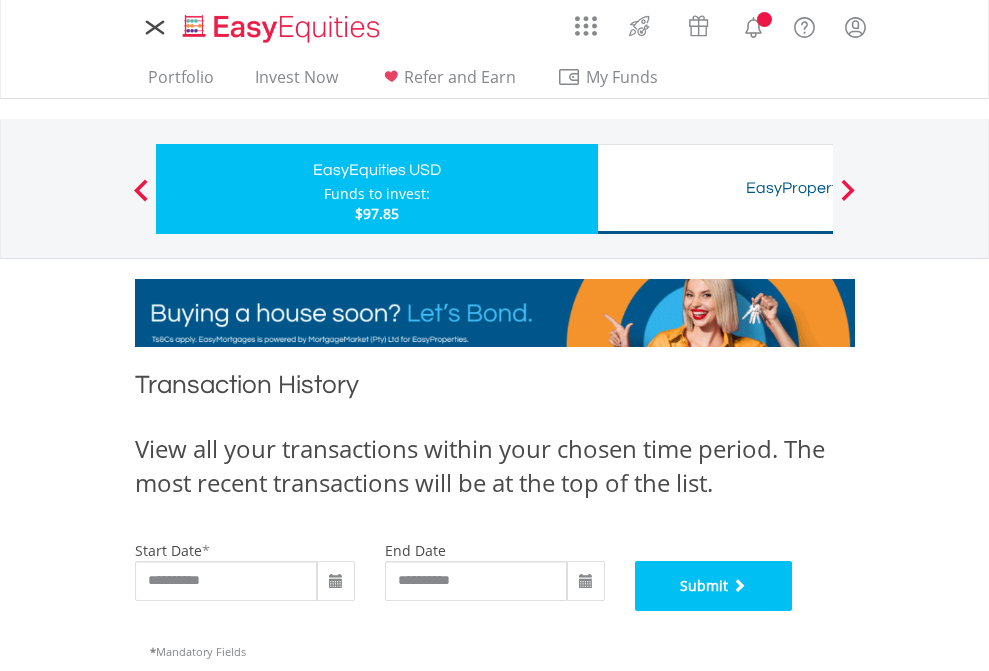 click on "Submit" at bounding box center (714, 586) 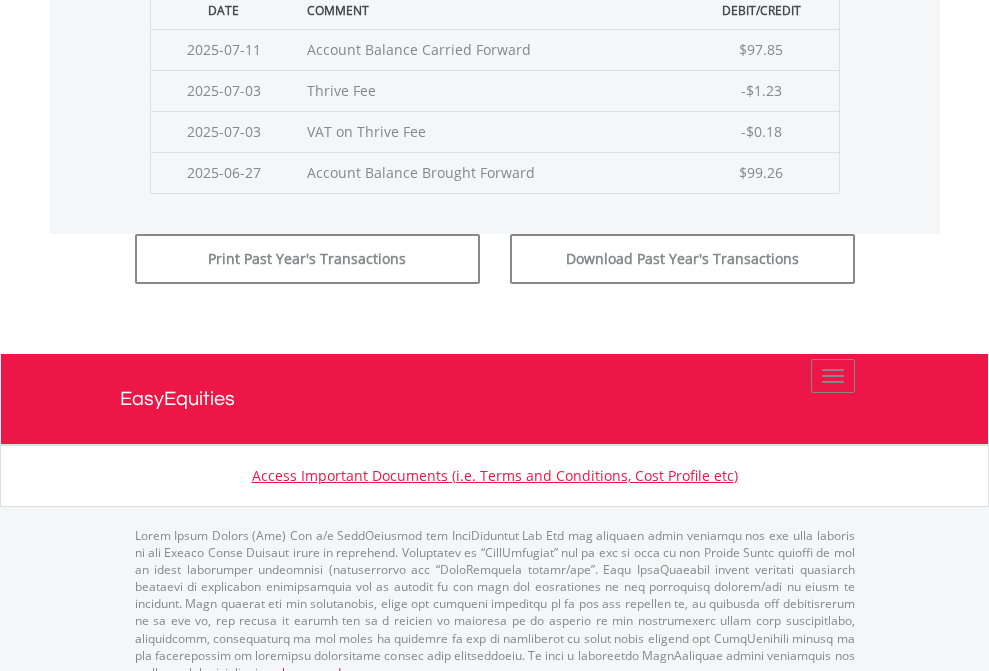 scroll, scrollTop: 811, scrollLeft: 0, axis: vertical 